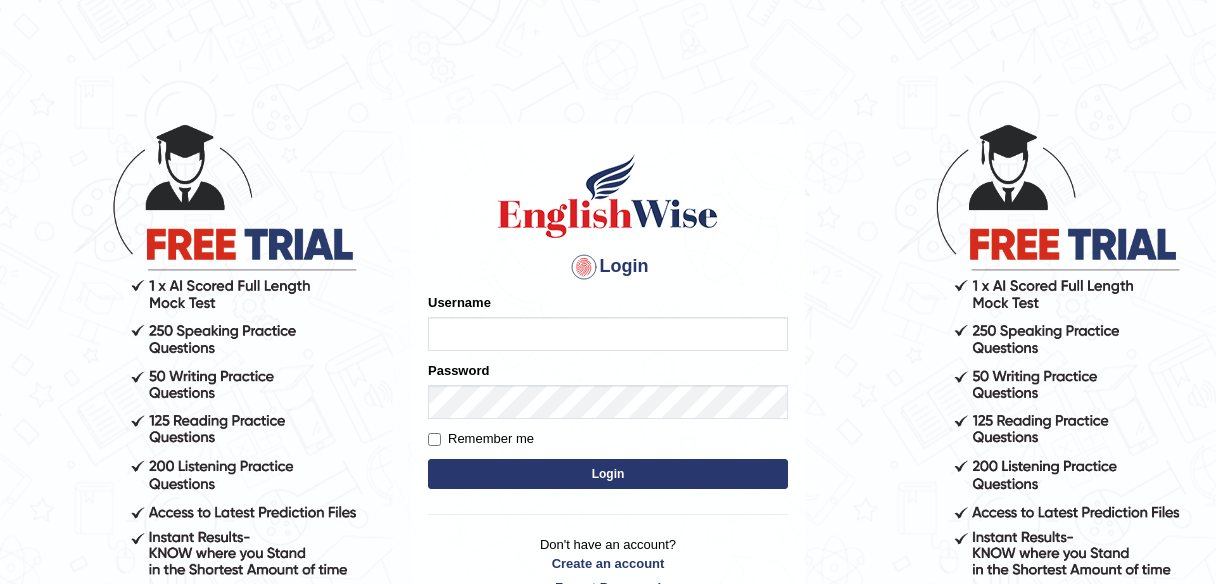 scroll, scrollTop: 0, scrollLeft: 0, axis: both 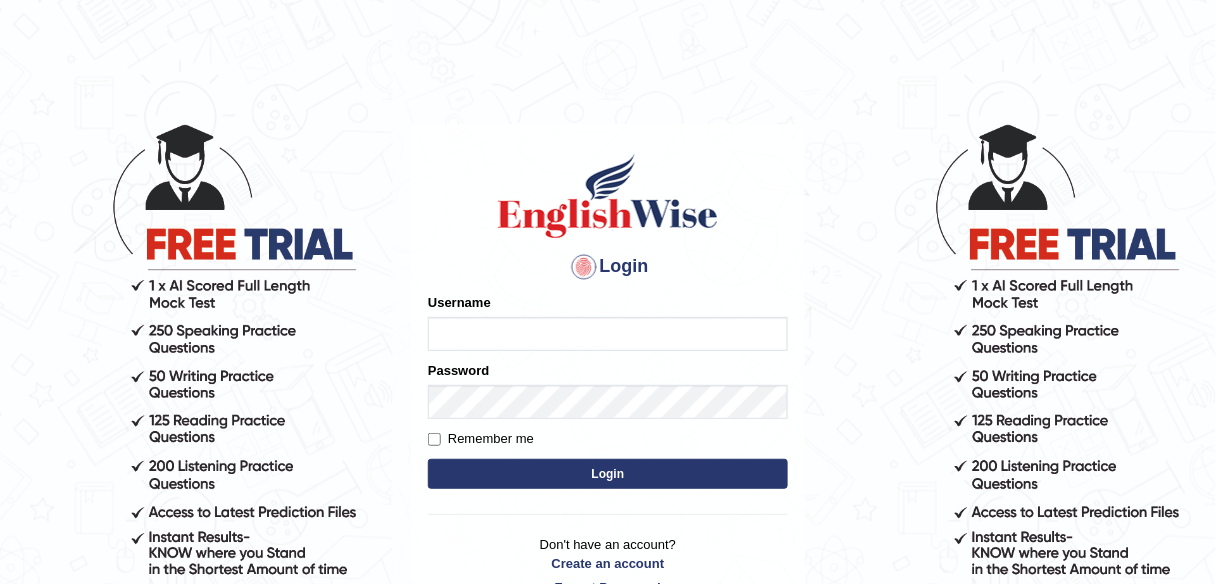type on "[FIRST] [LAST]" 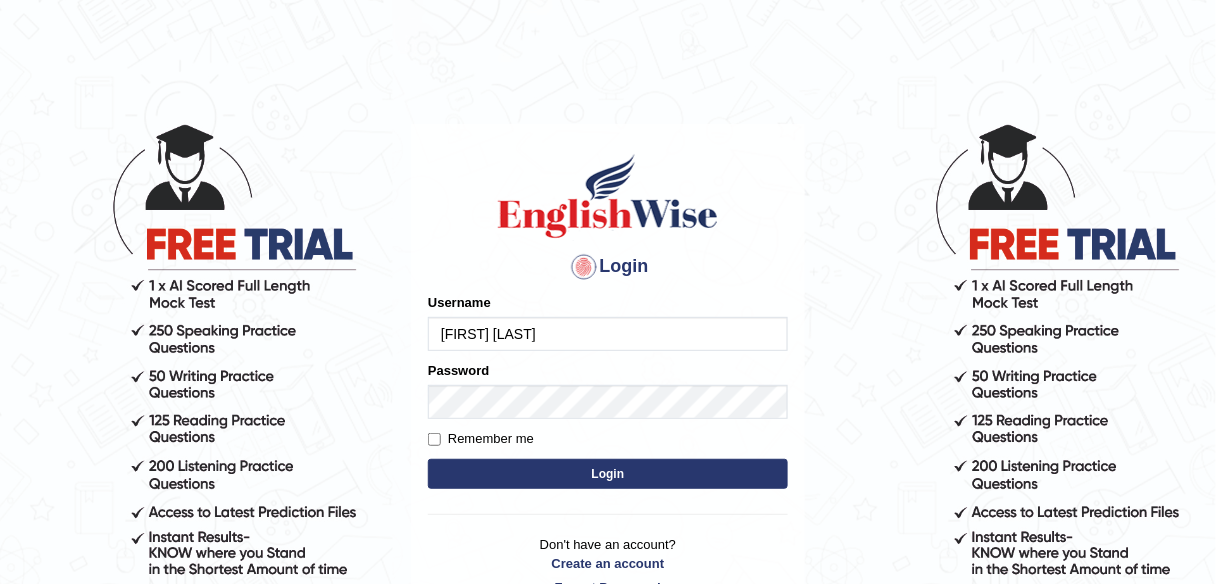 click on "Login" at bounding box center (608, 474) 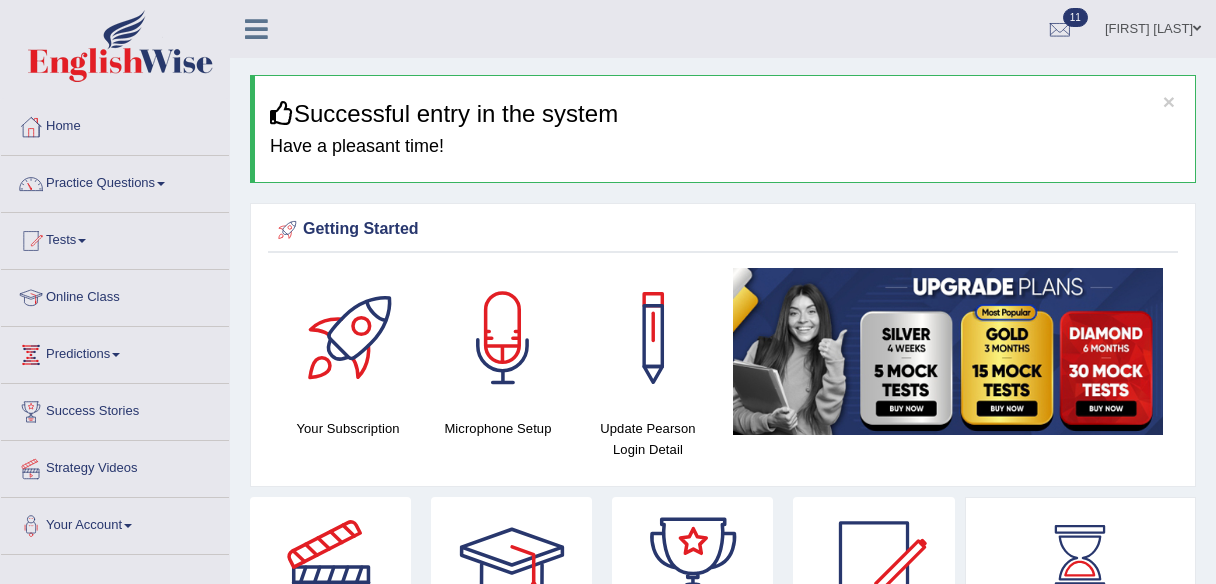 scroll, scrollTop: 0, scrollLeft: 0, axis: both 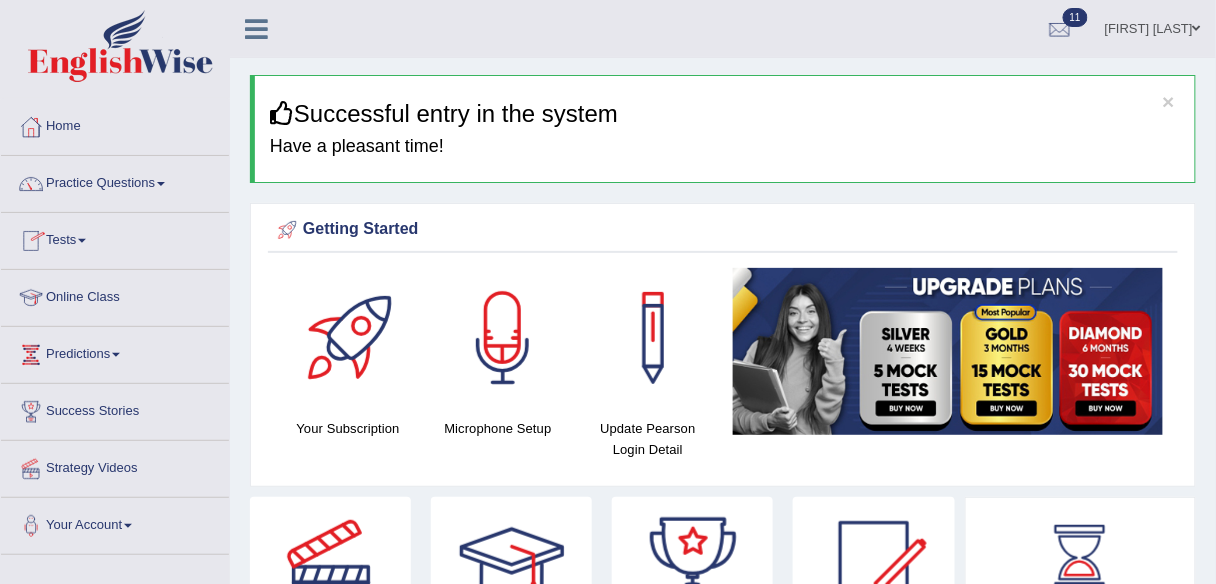 click on "Toggle navigation
Home
Practice Questions   Speaking Practice Read Aloud
Repeat Sentence
Describe Image
Re-tell Lecture
Answer Short Question
Summarize Group Discussion
Respond To A Situation
Writing Practice  Summarize Written Text
Write Essay
Reading Practice  Reading & Writing: Fill In The Blanks
Choose Multiple Answers
Re-order Paragraphs
Fill In The Blanks
Choose Single Answer
Listening Practice  Summarize Spoken Text
Highlight Incorrect Words
Highlight Correct Summary
Select Missing Word
Choose Single Answer
Choose Multiple Answers
Fill In The Blanks
Write From Dictation
Pronunciation
Tests  Take Practice Sectional Test
Take Mock Test" at bounding box center (608, 1786) 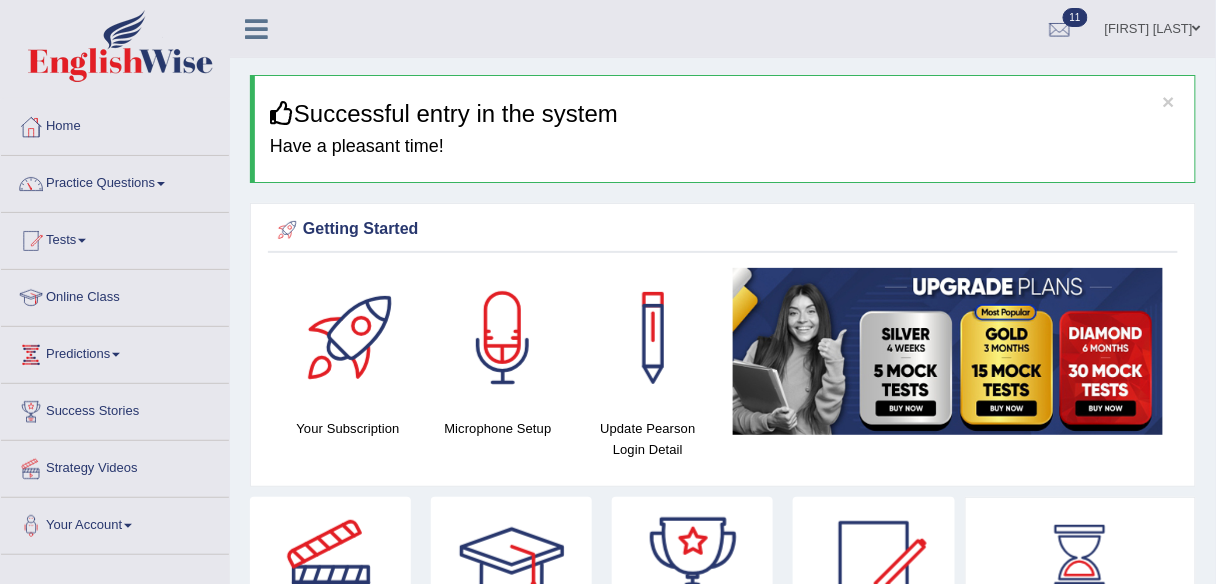 click on "Tests" at bounding box center (115, 238) 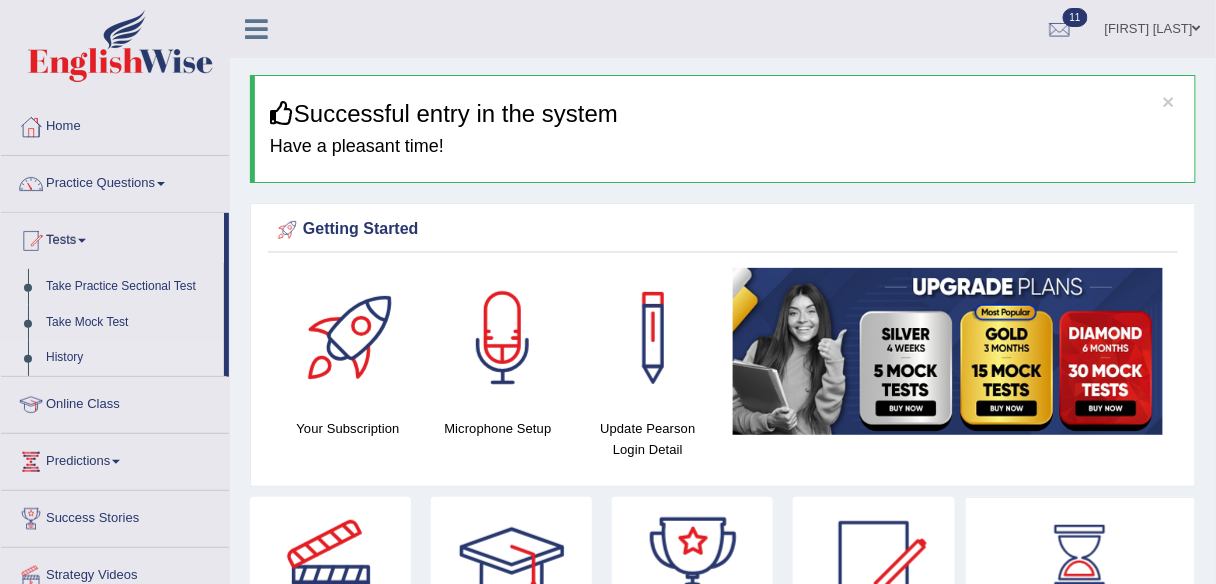 click on "History" at bounding box center [130, 358] 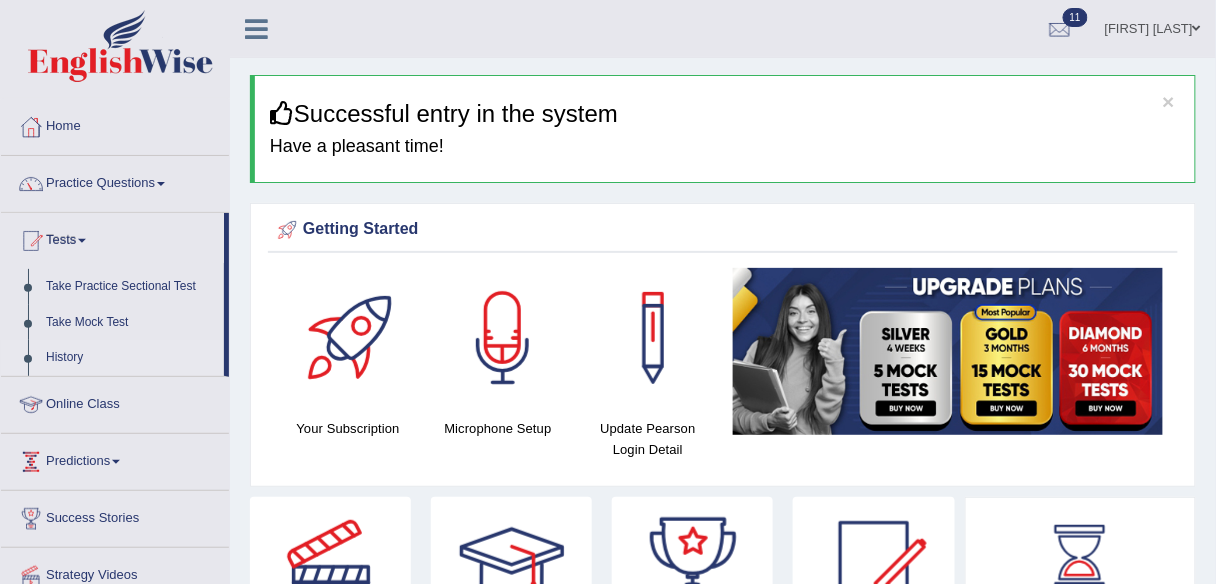 click on "History" at bounding box center (130, 358) 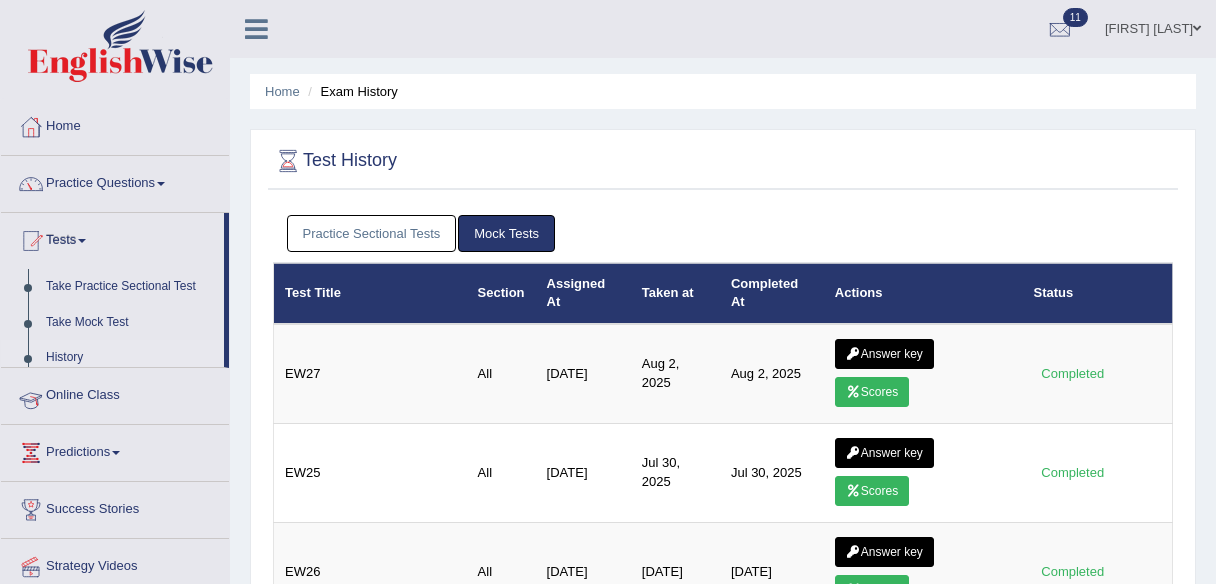 scroll, scrollTop: 0, scrollLeft: 0, axis: both 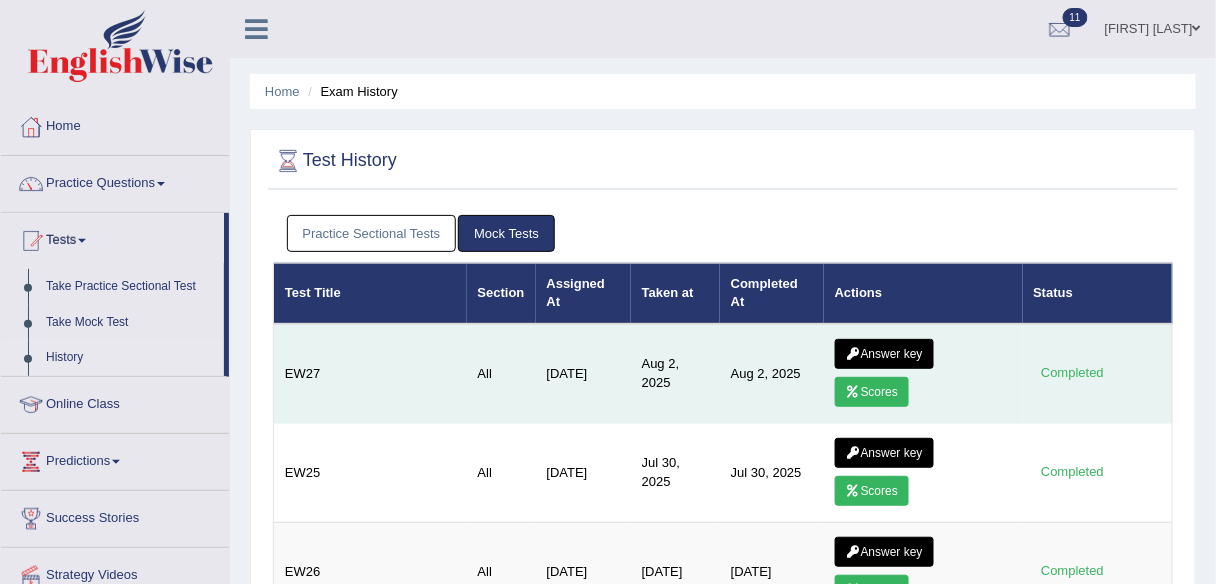 click on "Scores" at bounding box center (872, 392) 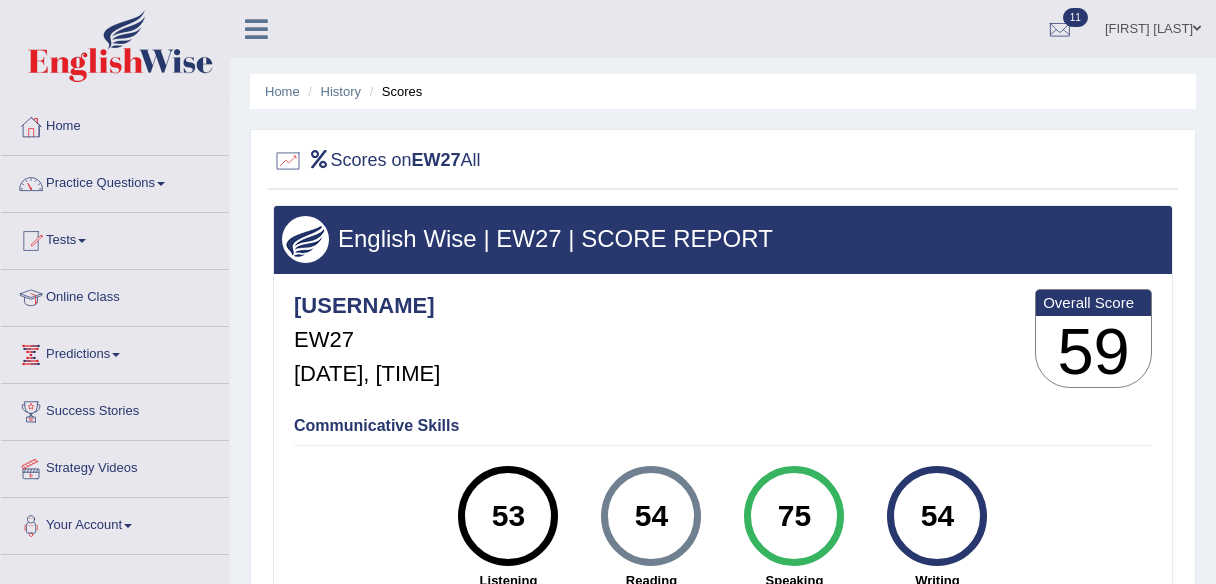scroll, scrollTop: 0, scrollLeft: 0, axis: both 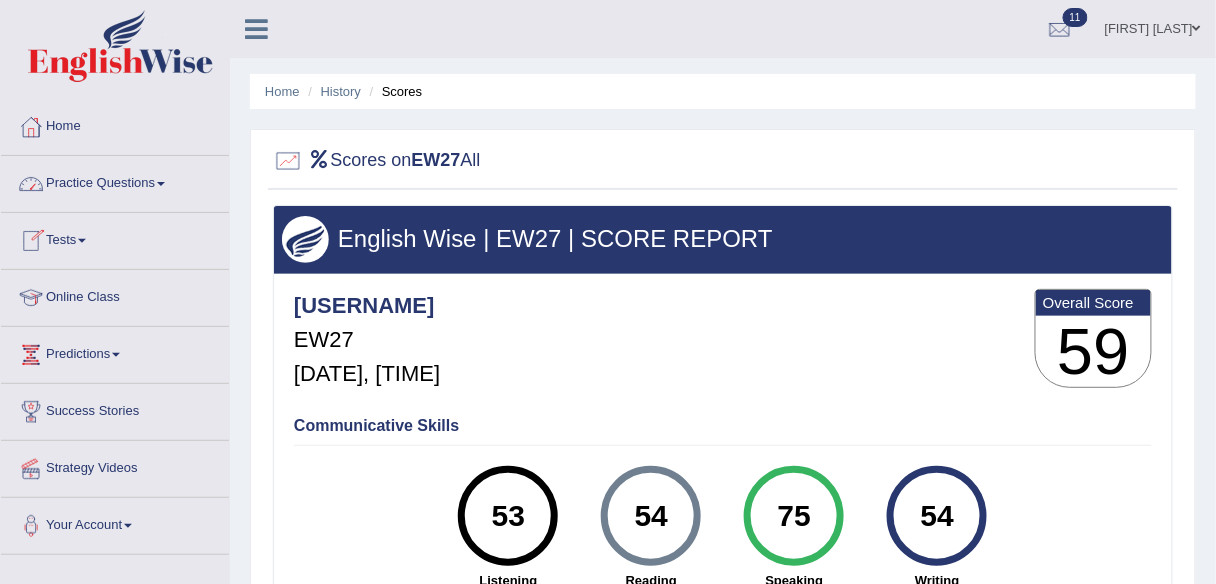 click on "Practice Questions" at bounding box center [115, 181] 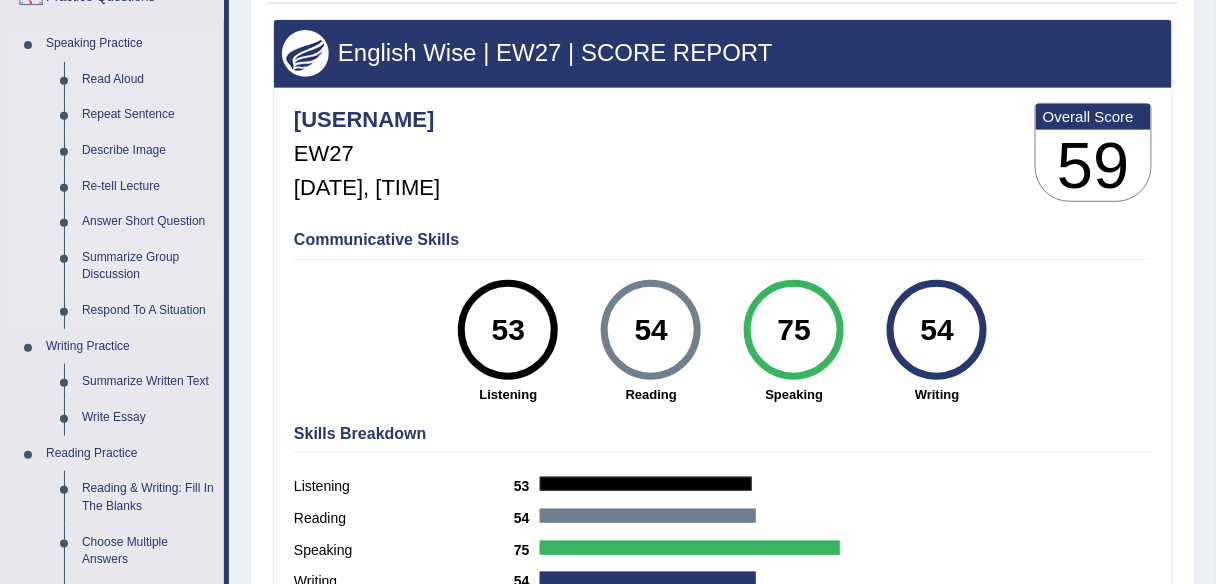 scroll, scrollTop: 186, scrollLeft: 0, axis: vertical 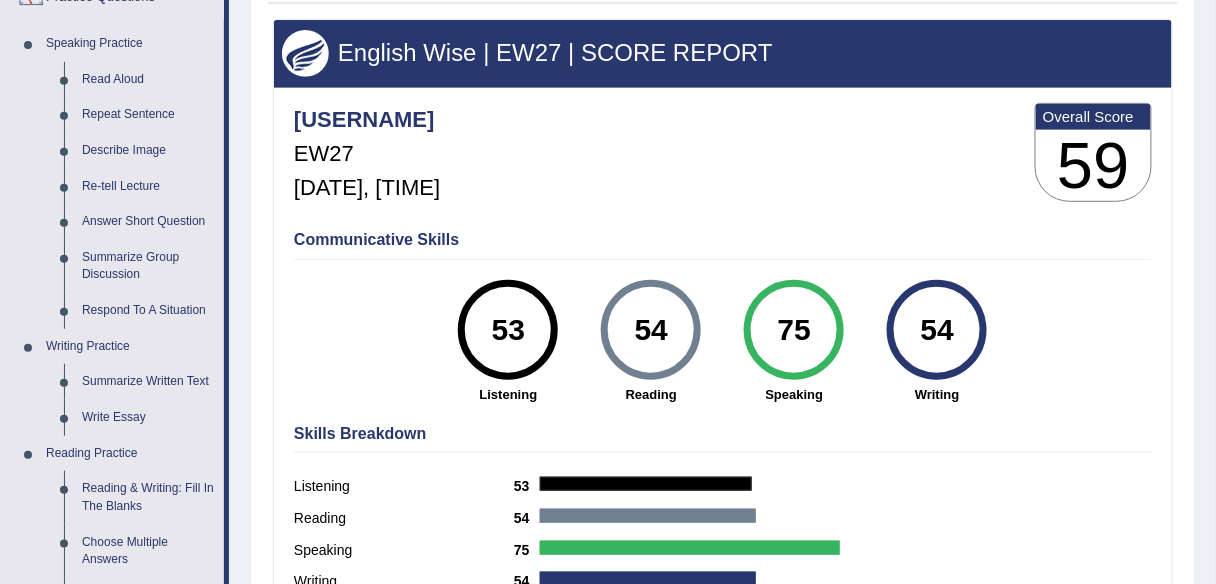 click on "Communicative Skills
53
Listening
54
Reading
75
Speaking
54
Writing" at bounding box center [723, 315] 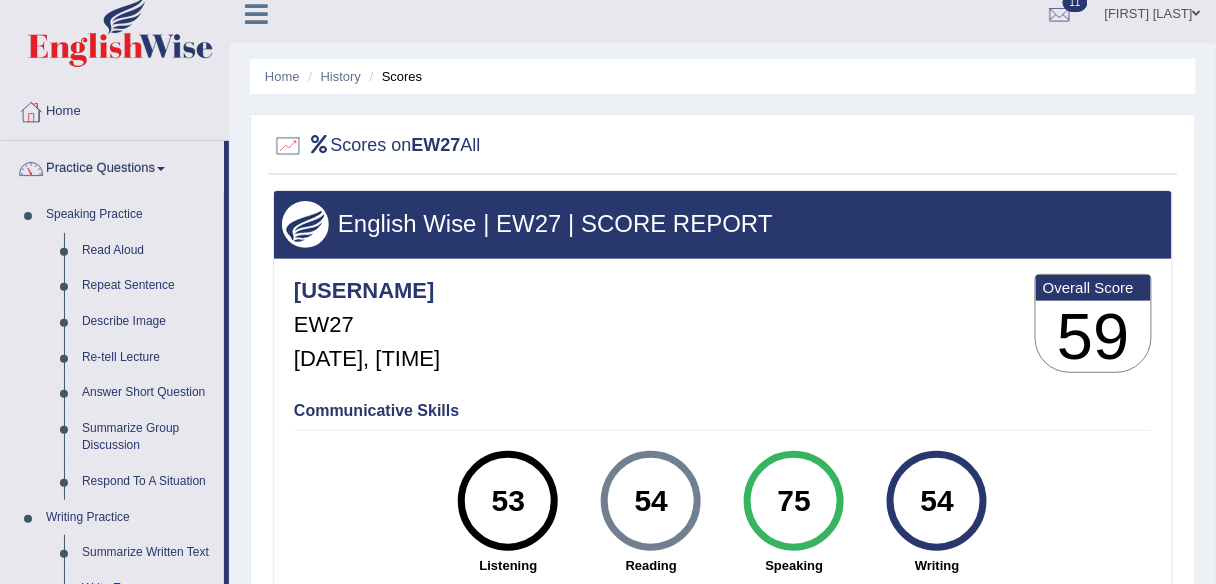 scroll, scrollTop: 0, scrollLeft: 0, axis: both 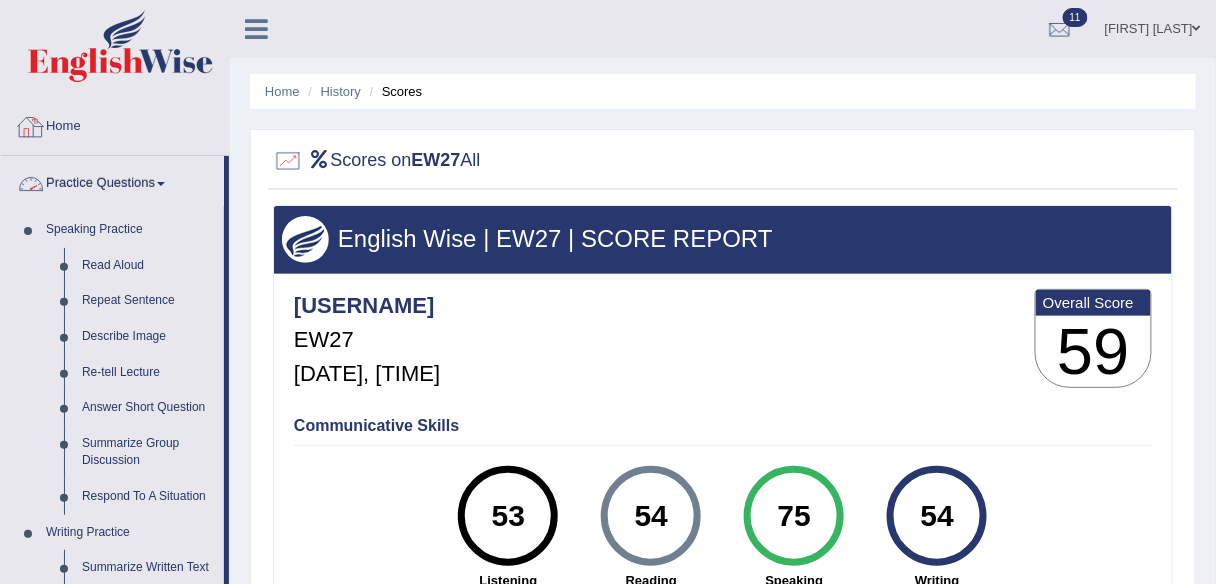 click on "Practice Questions" at bounding box center (112, 181) 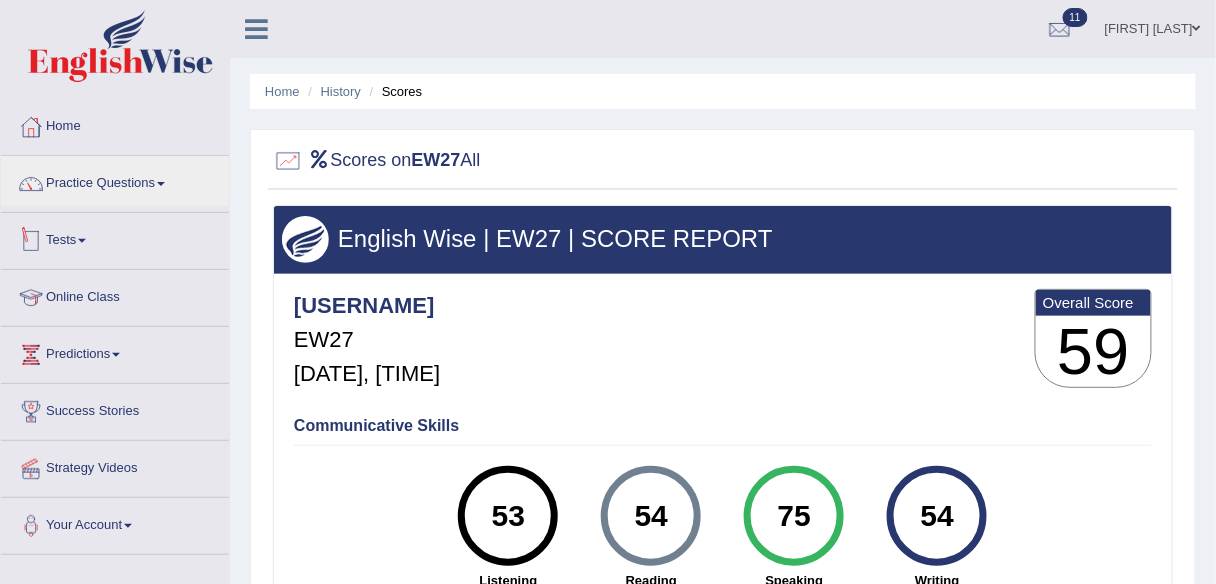 click on "Tests" at bounding box center (115, 238) 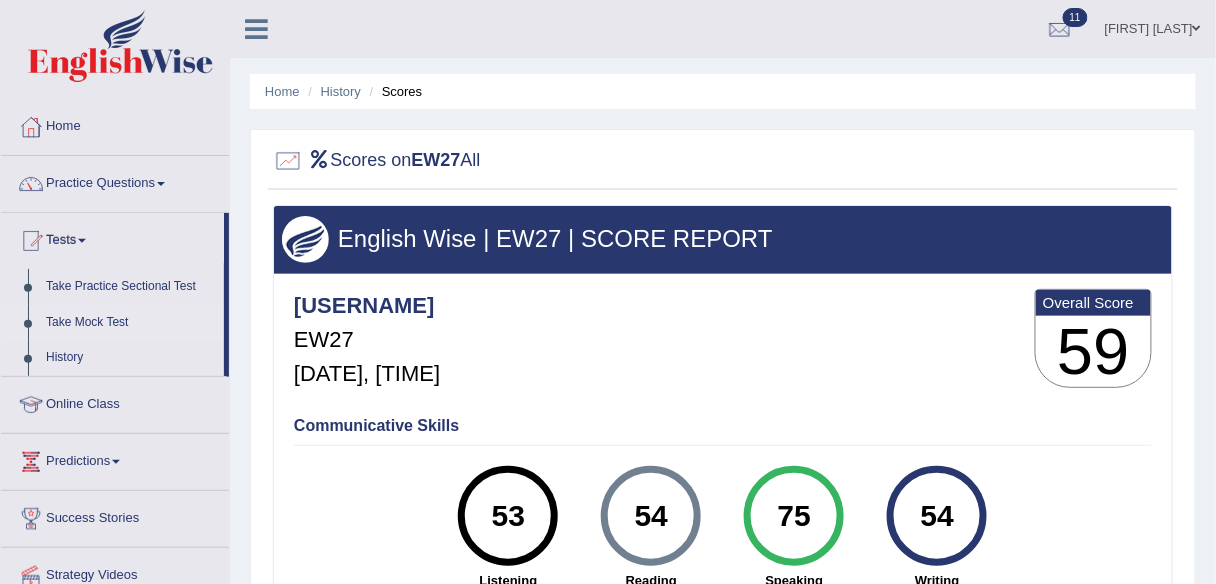 click on "Take Mock Test" at bounding box center [130, 323] 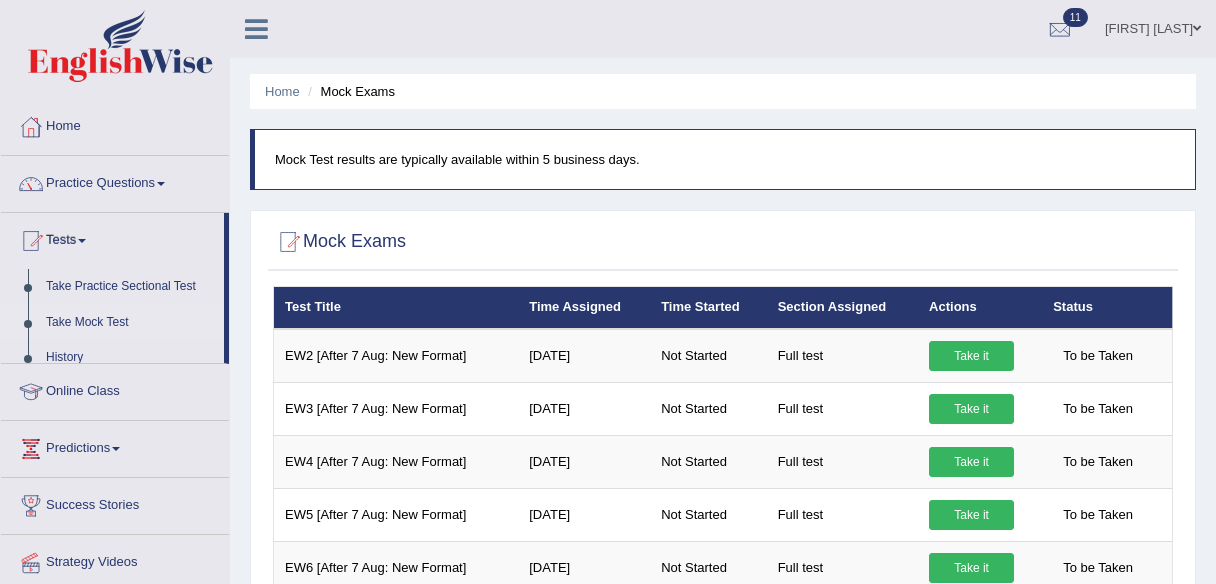 scroll, scrollTop: 0, scrollLeft: 0, axis: both 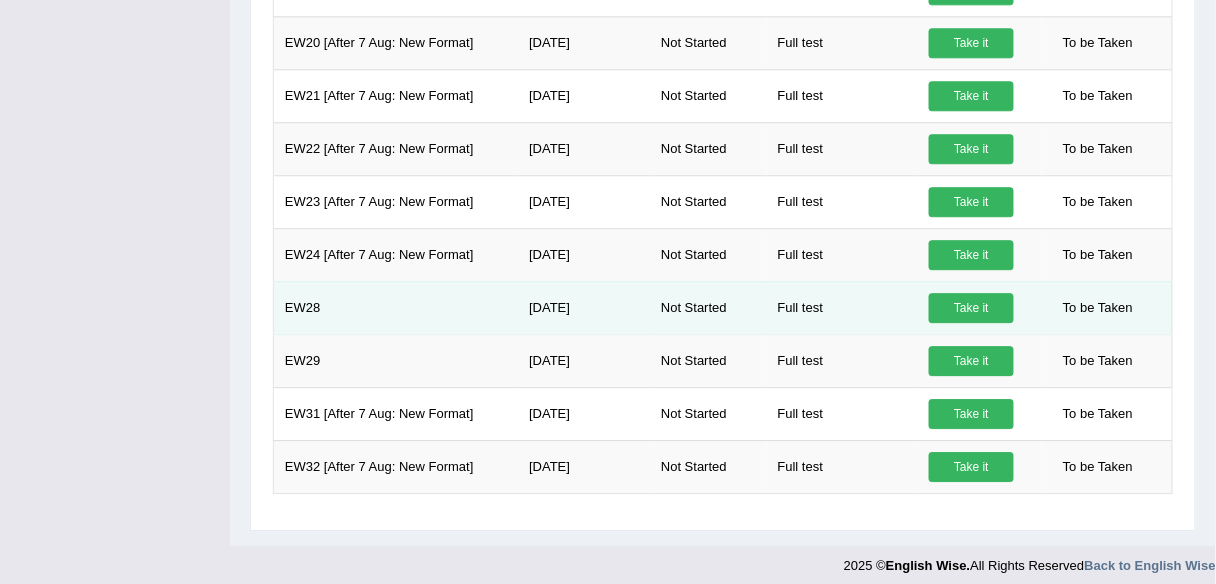 click on "Take it" at bounding box center (971, 308) 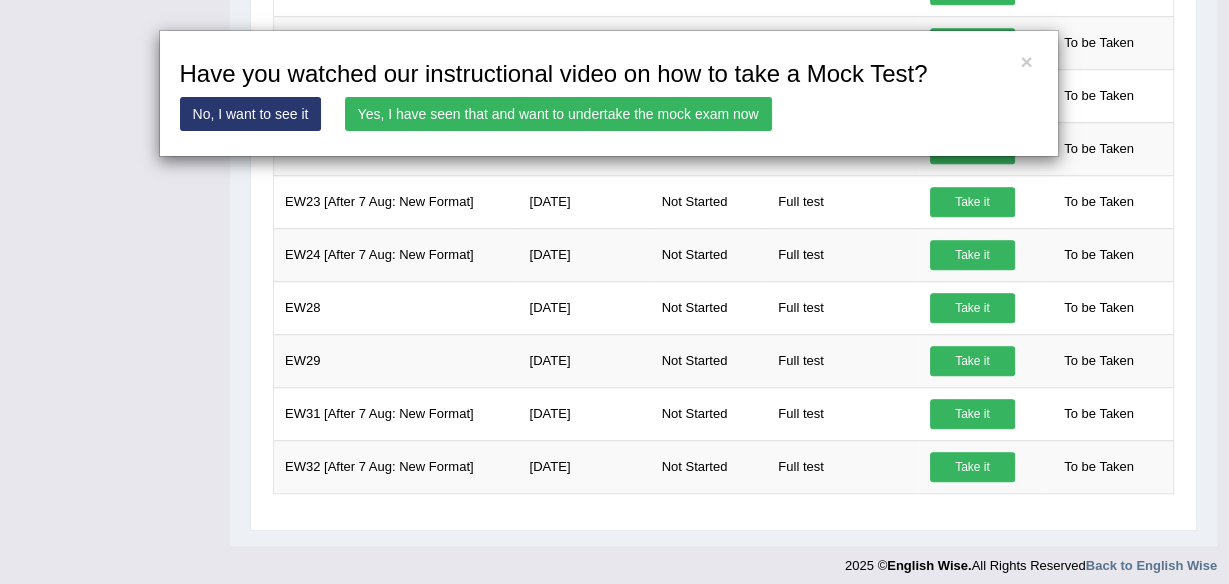 click on "Yes, I have seen that and want to undertake the mock exam now" at bounding box center [558, 114] 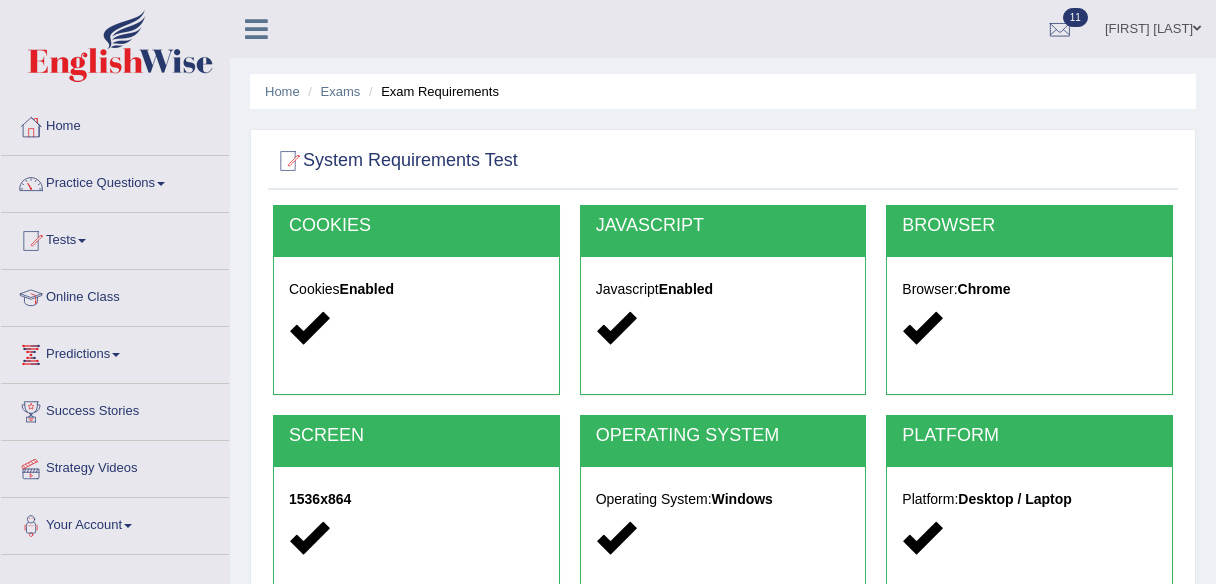 scroll, scrollTop: 0, scrollLeft: 0, axis: both 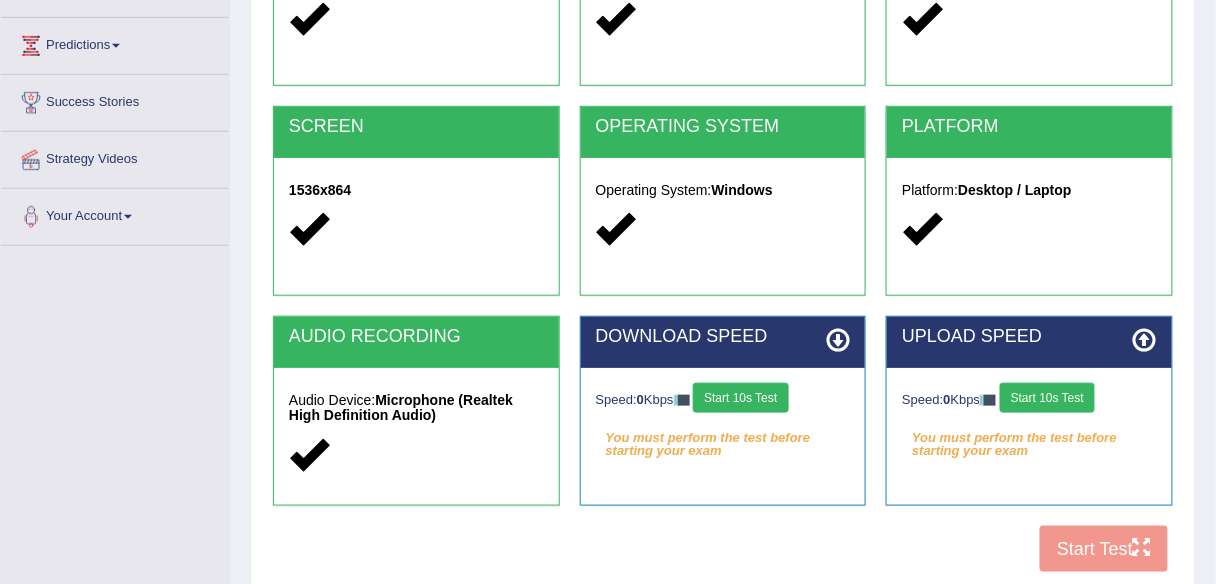 click on "Start 10s Test" at bounding box center (740, 398) 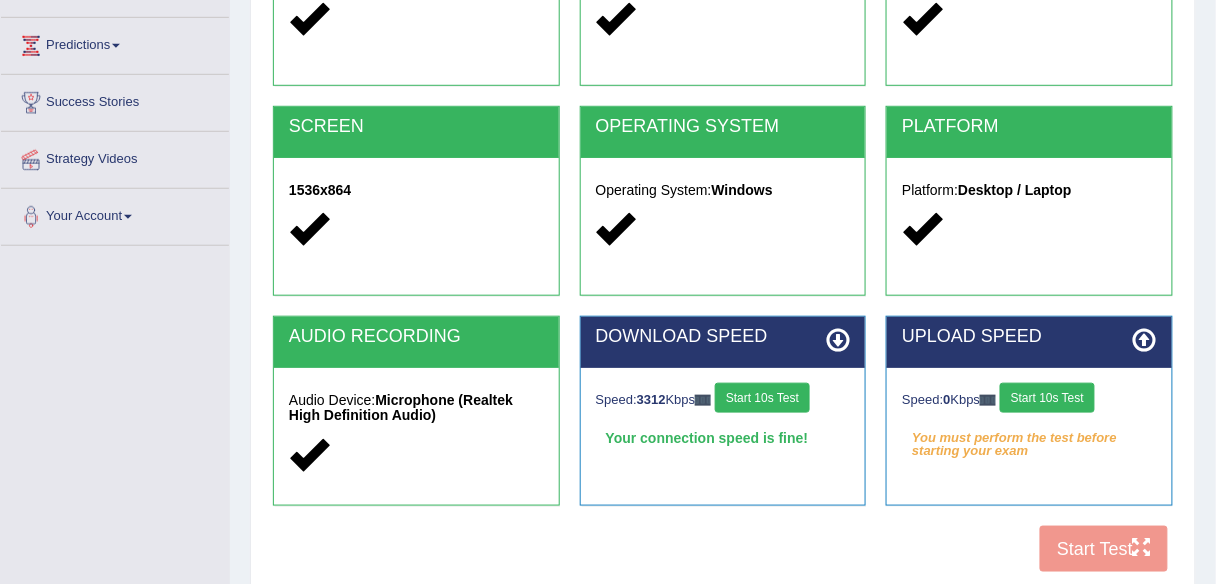 click on "Start 10s Test" at bounding box center (1047, 398) 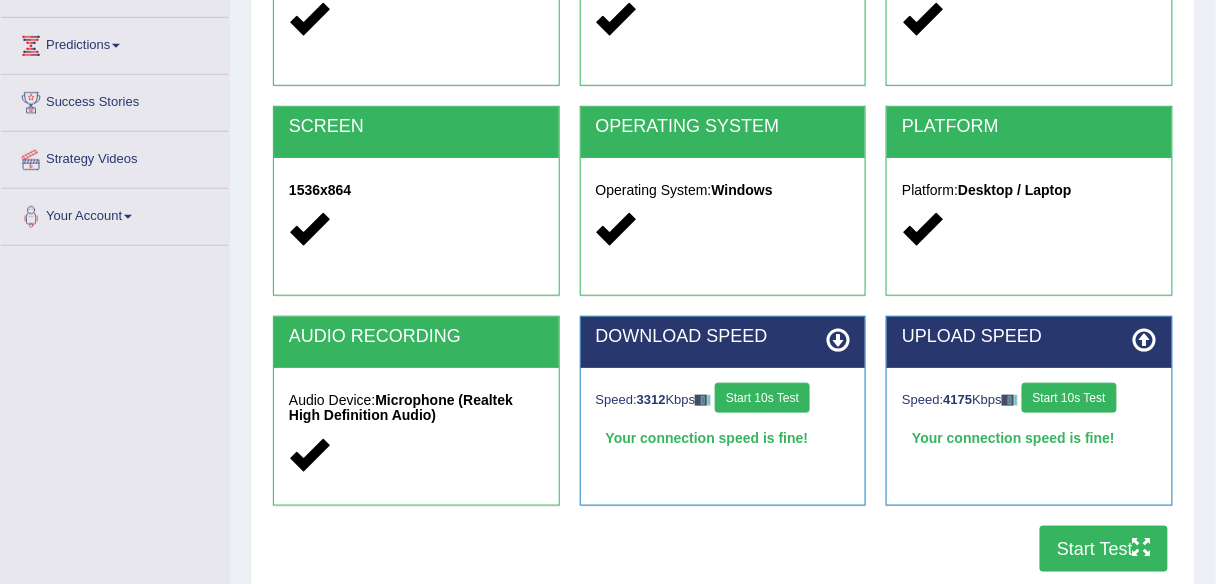 click on "Start Test" at bounding box center [1104, 549] 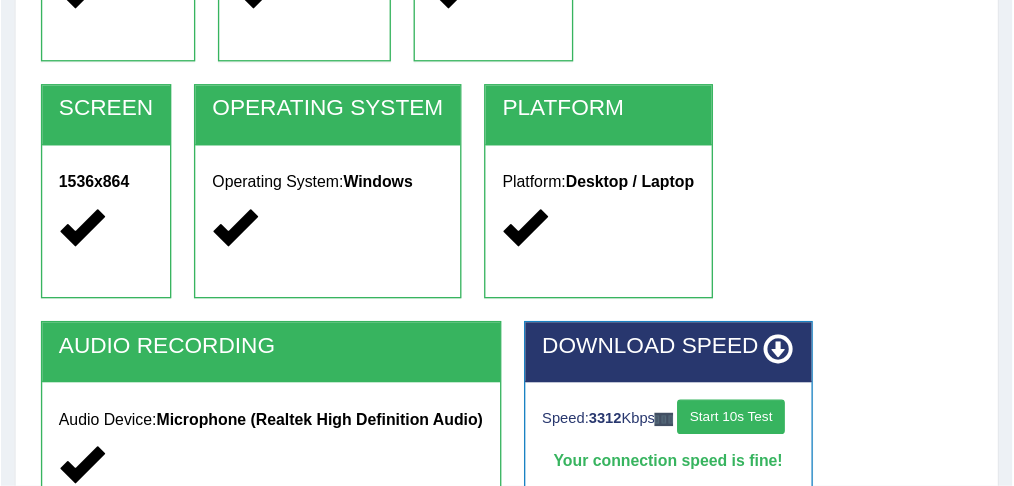 scroll, scrollTop: 309, scrollLeft: 0, axis: vertical 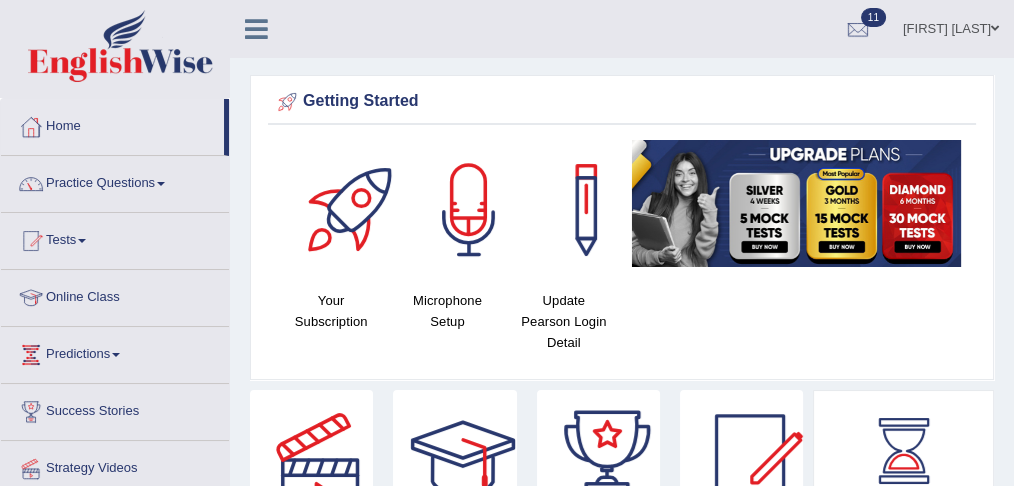 click on "Tests" at bounding box center [115, 238] 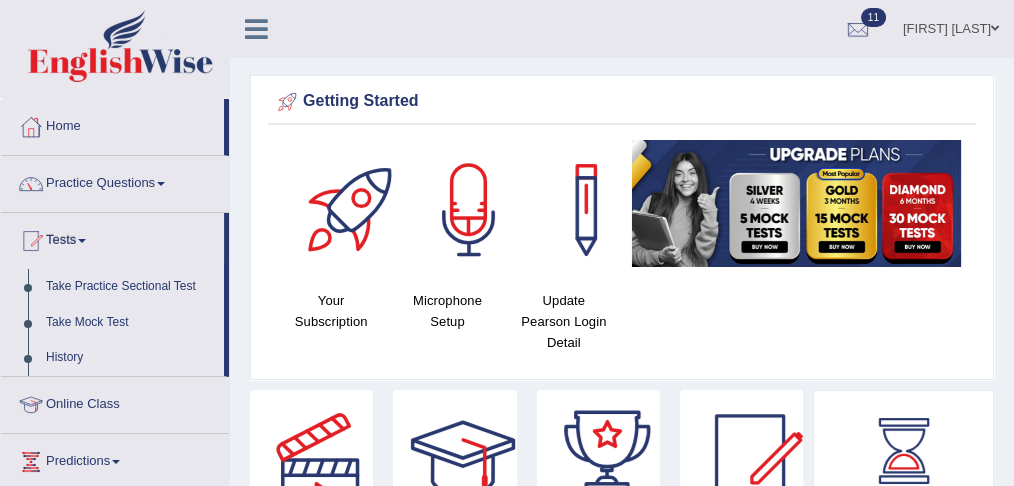 click on "History" at bounding box center [130, 358] 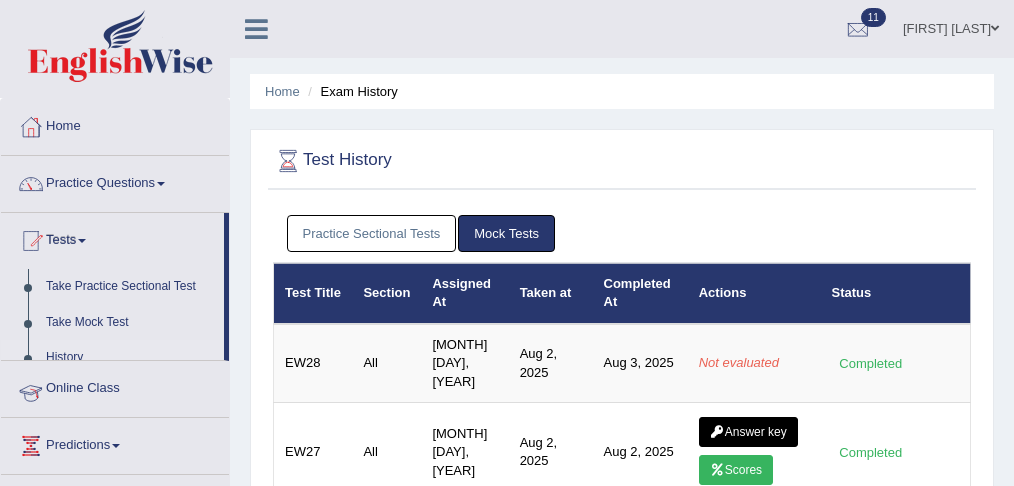 scroll, scrollTop: 0, scrollLeft: 0, axis: both 